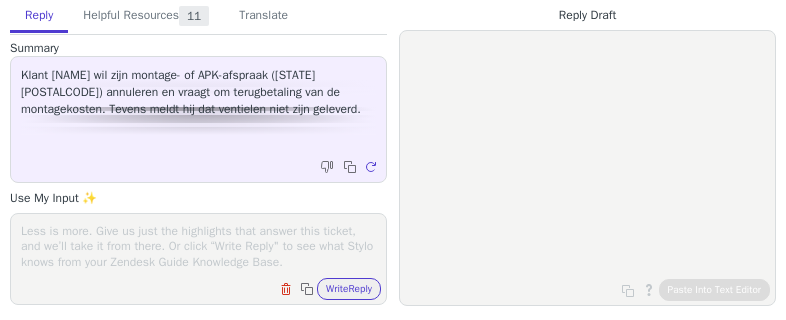 scroll, scrollTop: 0, scrollLeft: 0, axis: both 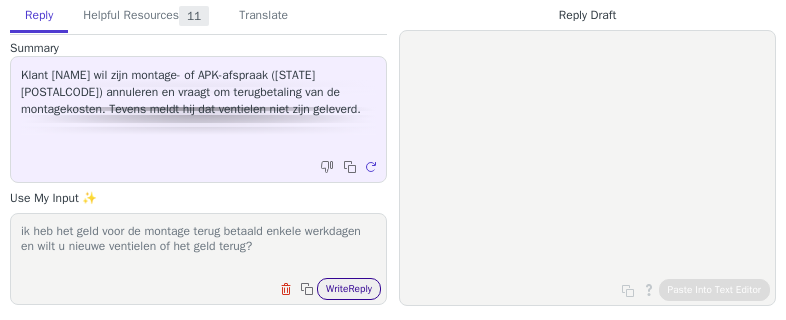type on "ik heb het geld voor de montage terug betaald enkele werkdagen en wilt u nieuwe ventielen of het geld terug?" 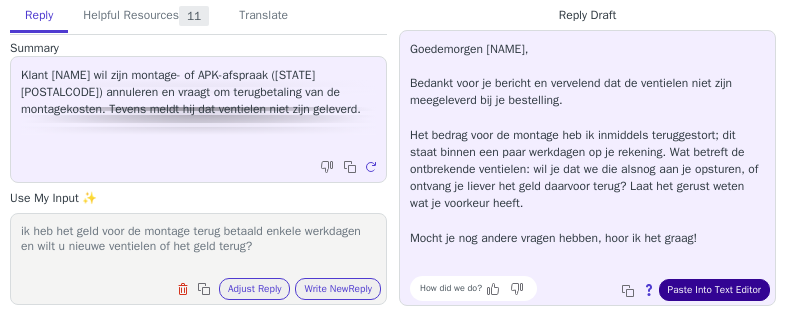 click on "Paste Into Text Editor" at bounding box center (714, 290) 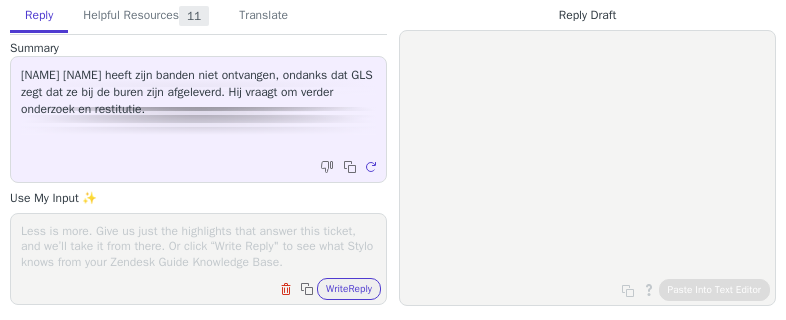 scroll, scrollTop: 0, scrollLeft: 0, axis: both 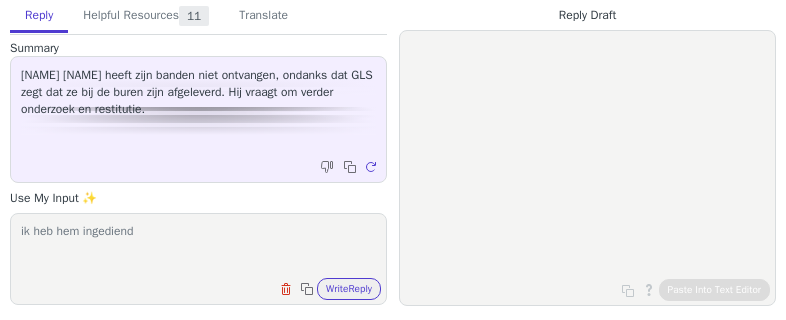 type on "ik heb hem ingediend" 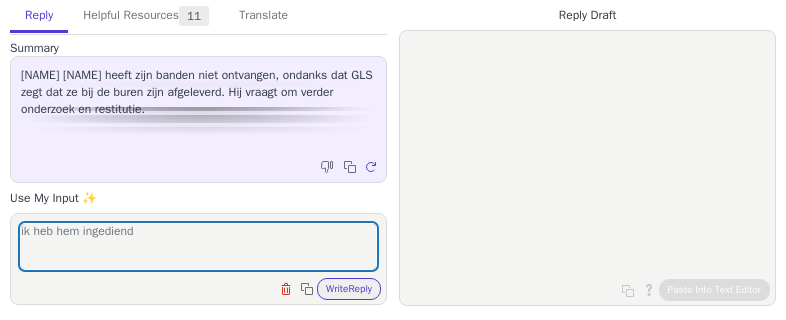 click on "Clear field Copy to clipboard Write  Reply" at bounding box center (208, 287) 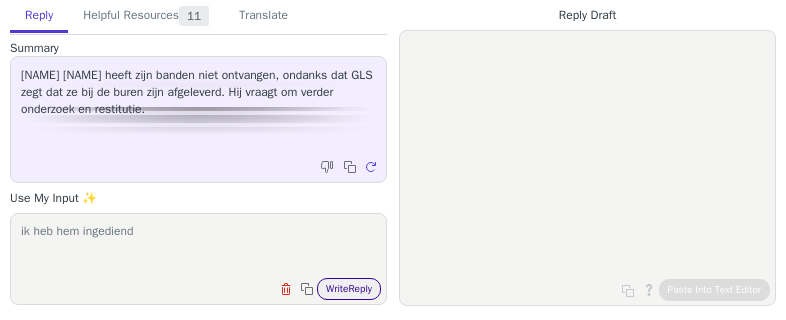 click on "Write  Reply" at bounding box center [349, 289] 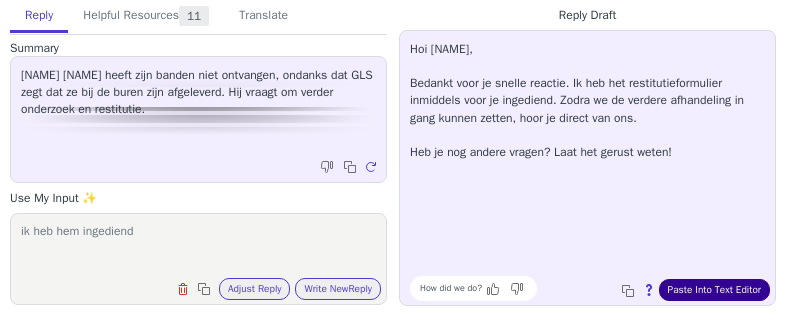 click on "Paste Into Text Editor" at bounding box center [714, 290] 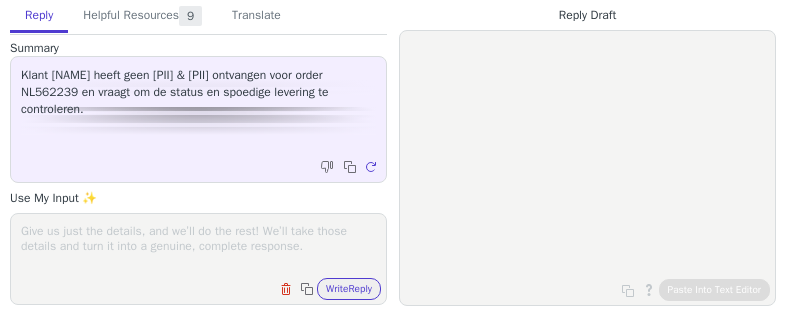 scroll, scrollTop: 0, scrollLeft: 0, axis: both 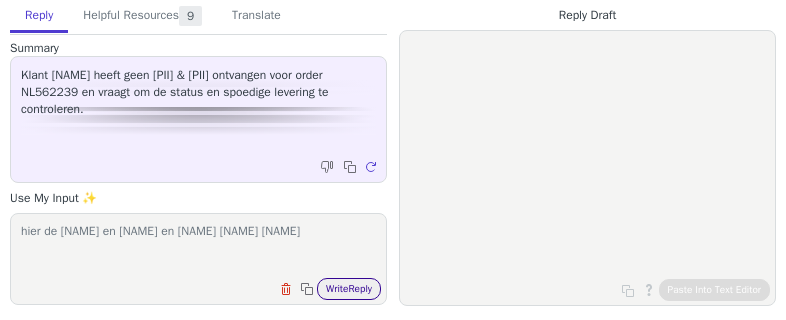 type on "hier de [NAME] en [NAME] en [NAME] [NAME] [NAME]" 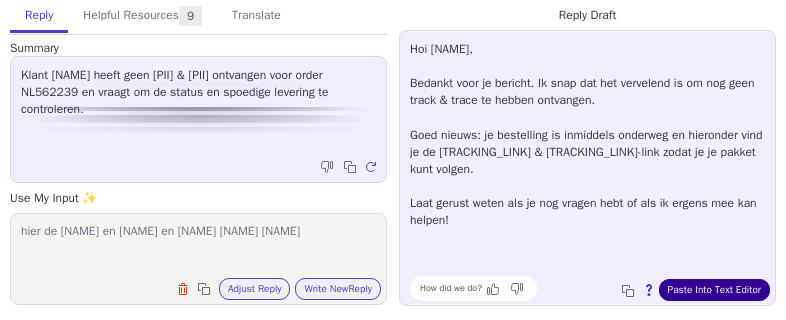 click on "Paste Into Text Editor" at bounding box center [714, 290] 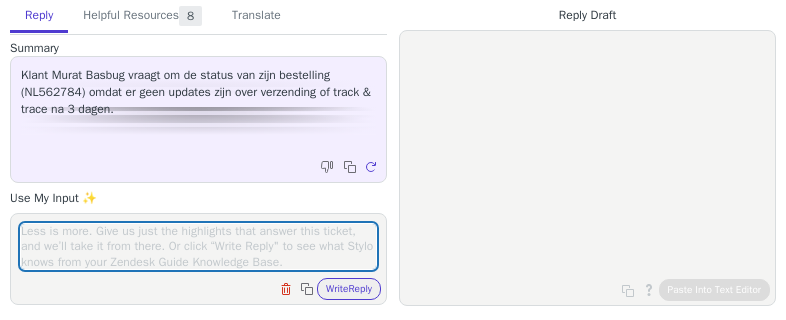 scroll, scrollTop: 0, scrollLeft: 0, axis: both 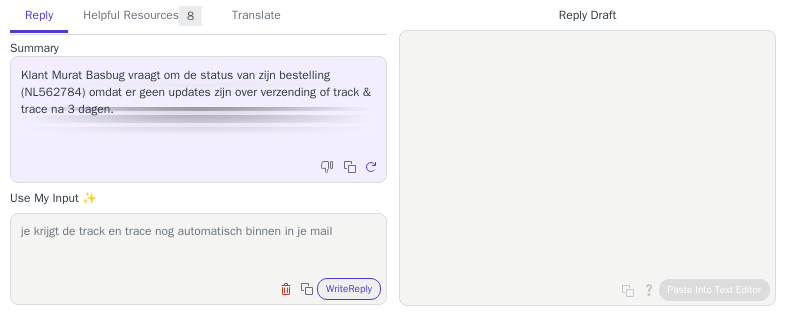click on "je krijgt de track en trace nog automatisch binnen in je mail" at bounding box center [198, 246] 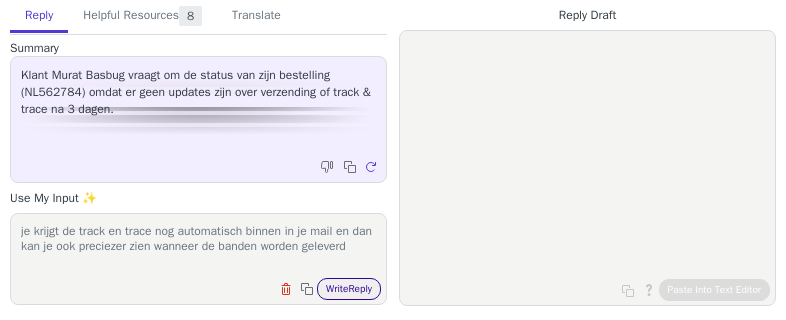 type on "je krijgt de track en trace nog automatisch binnen in je mail en dan kan je ook preciezer zien wanneer de banden worden geleverd" 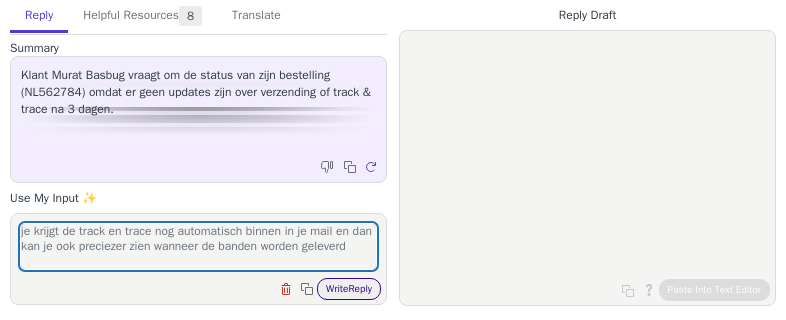 click on "Write  Reply" at bounding box center (349, 289) 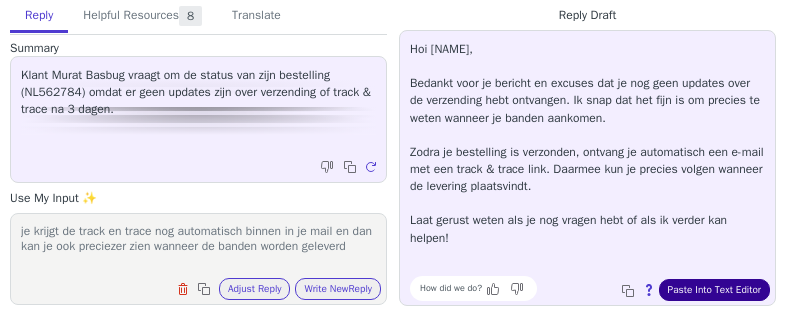 click on "Paste Into Text Editor" at bounding box center (714, 290) 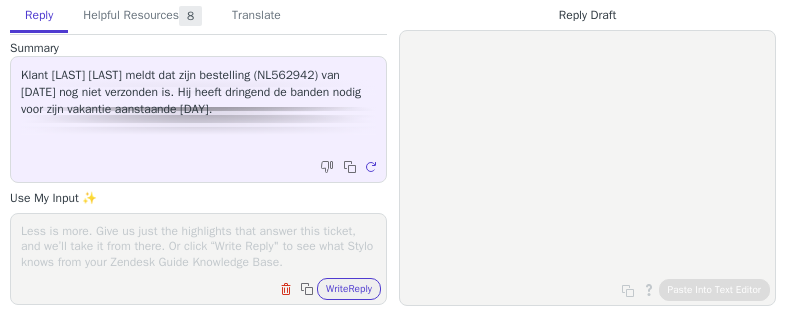 scroll, scrollTop: 0, scrollLeft: 0, axis: both 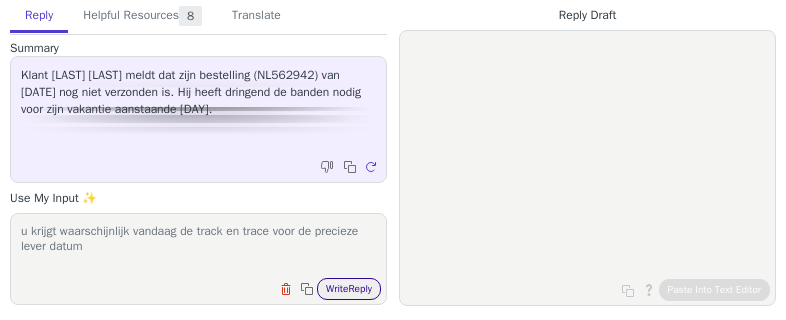 type on "u krijgt waarschijnlijk vandaag de track en trace voor de precieze lever datum" 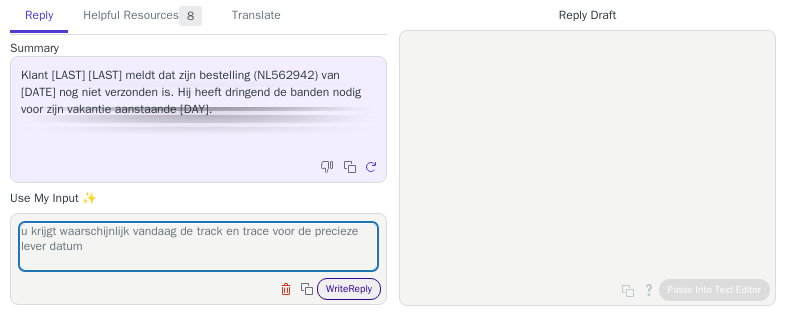 click on "Write  Reply" at bounding box center [349, 289] 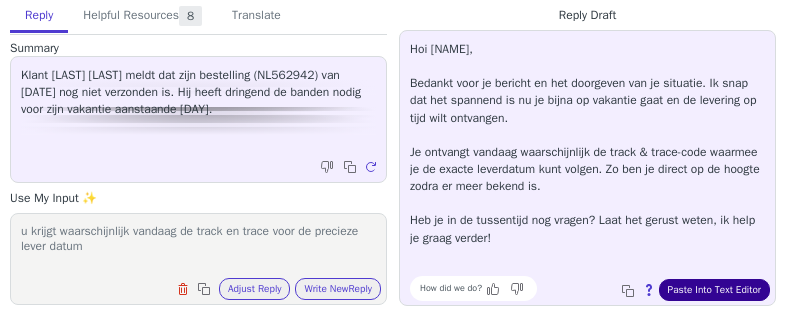 click on "Paste Into Text Editor" at bounding box center (714, 290) 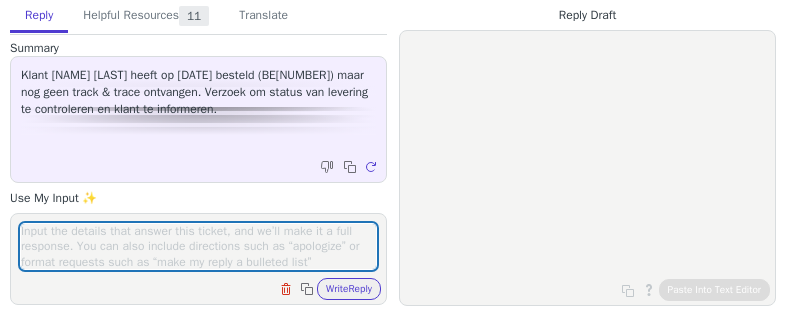 scroll, scrollTop: 0, scrollLeft: 0, axis: both 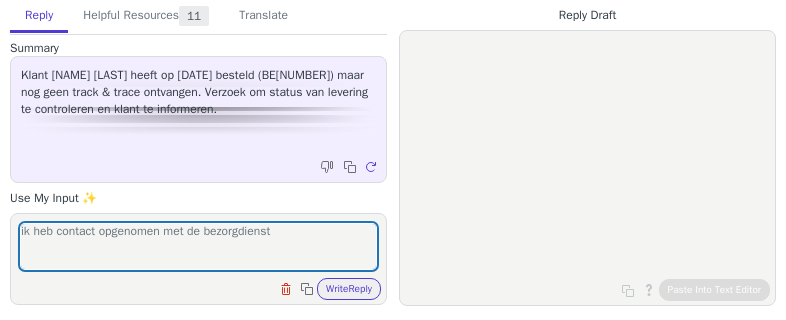 drag, startPoint x: 62, startPoint y: 248, endPoint x: 163, endPoint y: 286, distance: 107.912 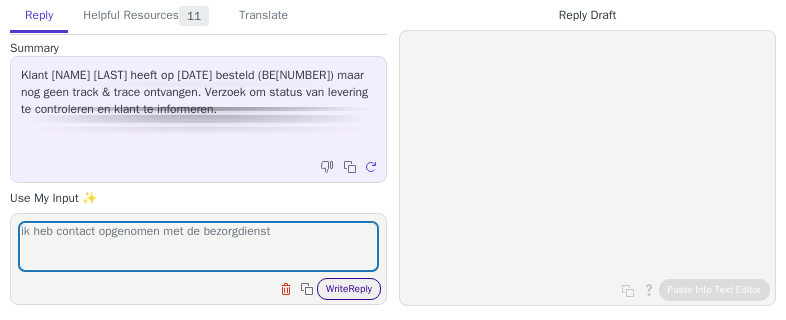 type on "ik heb contact opgenomen met de bezorgdienst" 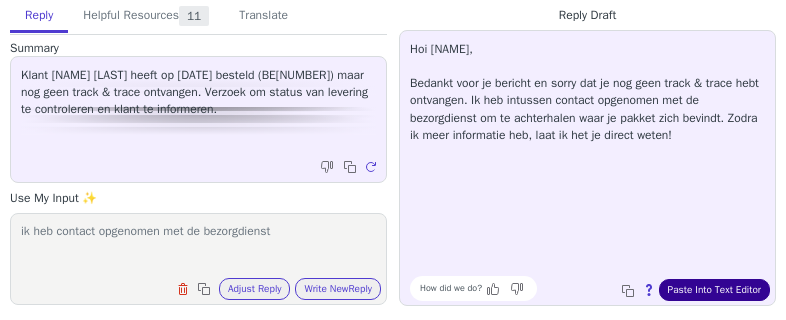 click on "Paste Into Text Editor" at bounding box center [714, 290] 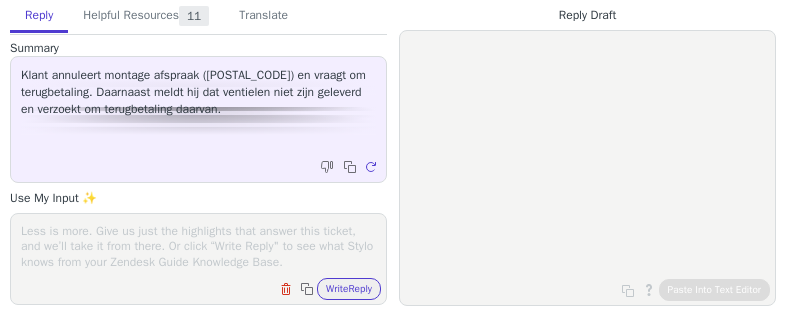 scroll, scrollTop: 0, scrollLeft: 0, axis: both 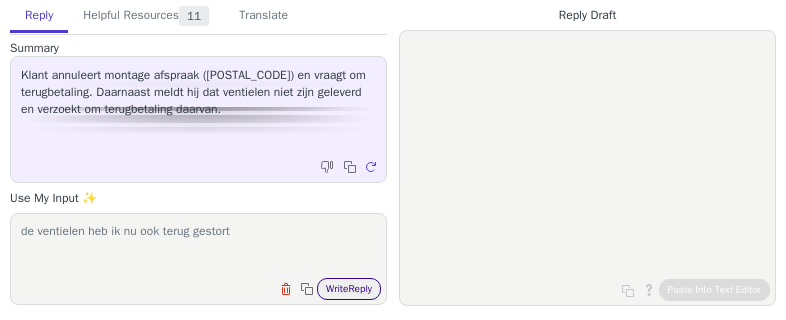 type on "de ventielen heb ik nu ook terug gestort" 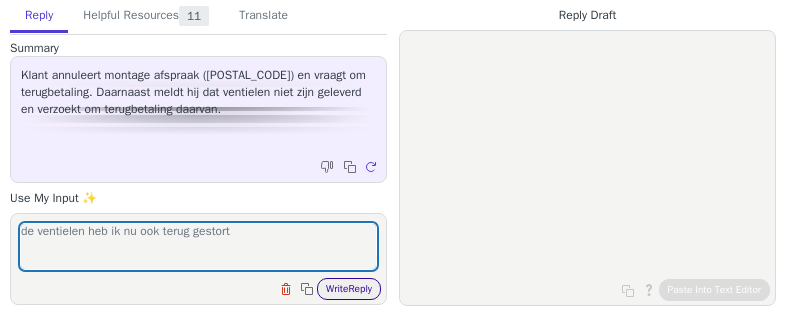 click on "Write  Reply" at bounding box center [349, 289] 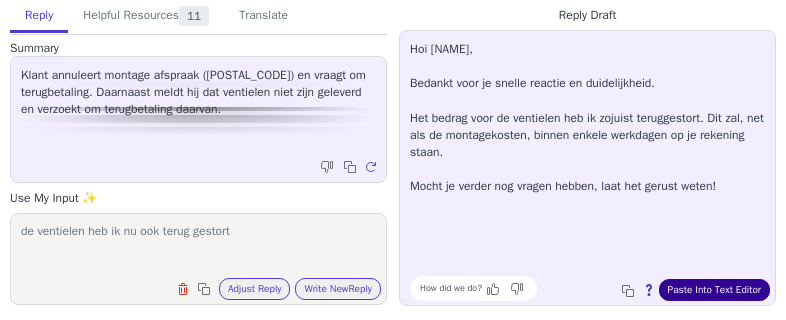 click on "Paste Into Text Editor" at bounding box center [714, 290] 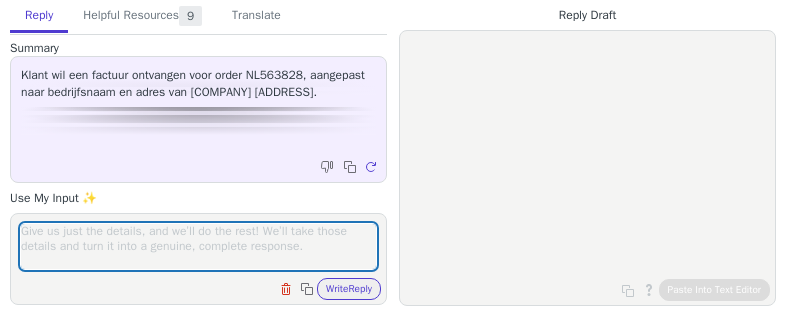 click at bounding box center (198, 246) 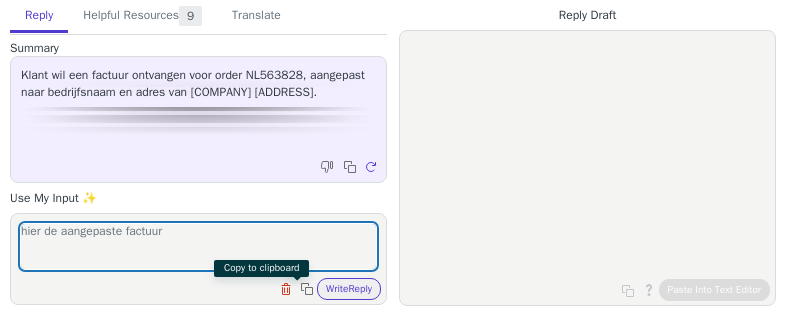 type on "hier de aangepaste factuur" 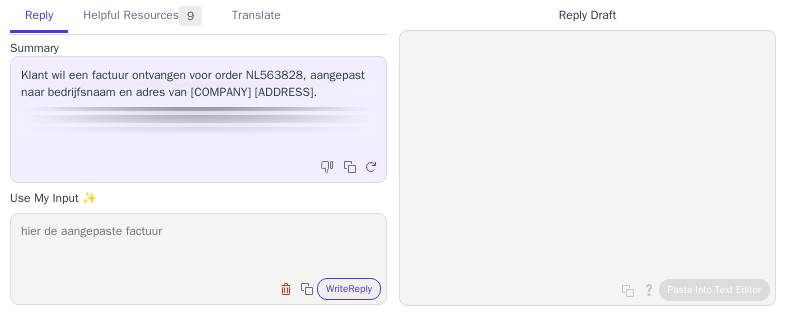 click on "hier de aangepaste factuur Clear field Copy to clipboard Write  Reply" at bounding box center [198, 259] 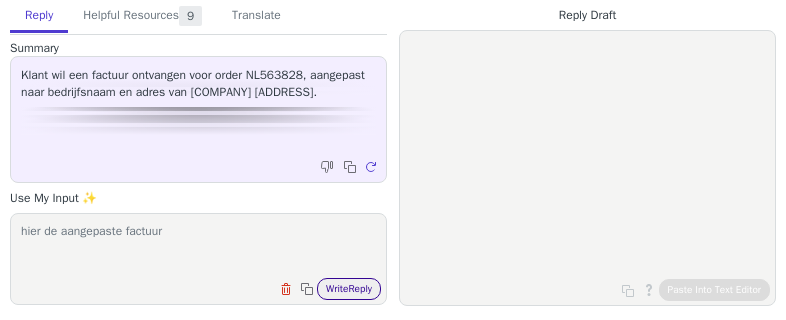 click on "Write  Reply" at bounding box center [349, 289] 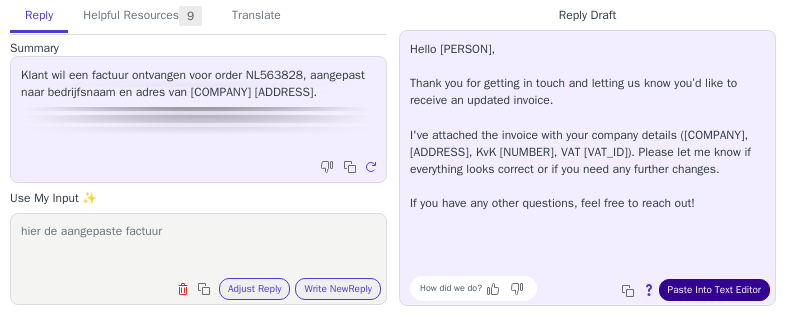 click on "Paste Into Text Editor" at bounding box center (714, 290) 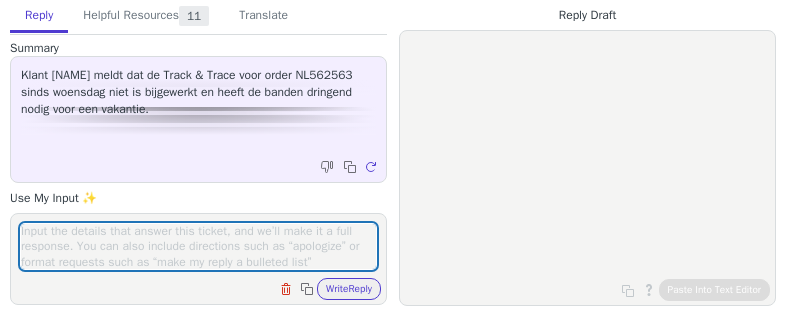 scroll, scrollTop: 0, scrollLeft: 0, axis: both 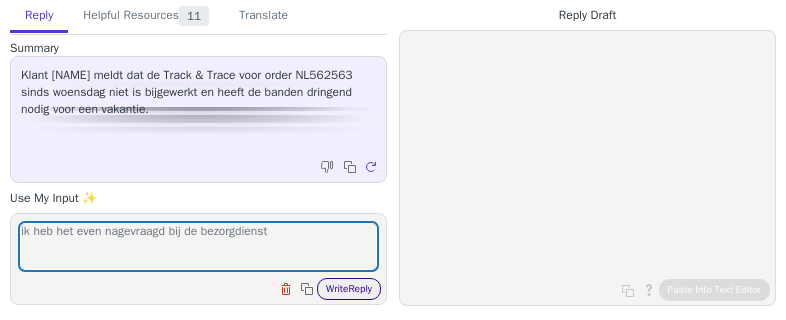 type on "ik heb het even nagevraagd bij de bezorgdienst" 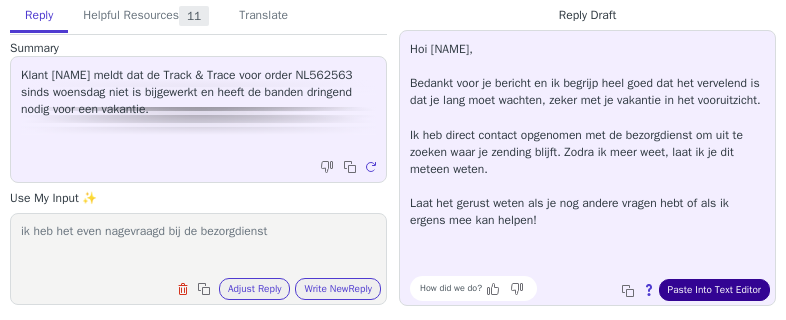 click on "Paste Into Text Editor" at bounding box center [714, 290] 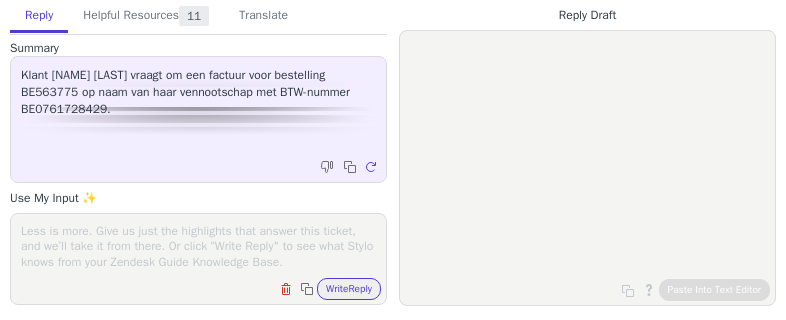 scroll, scrollTop: 0, scrollLeft: 0, axis: both 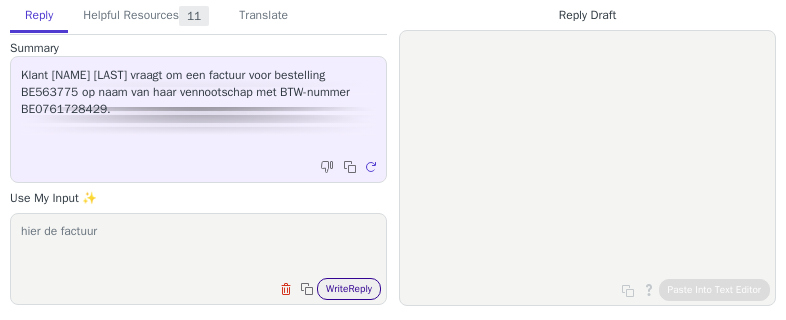 type on "hier de factuur" 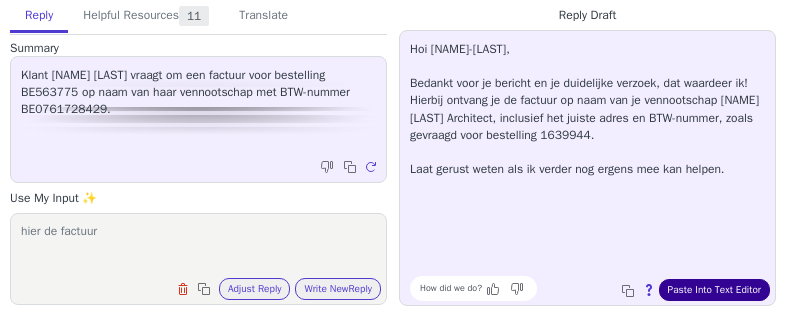 click on "Paste Into Text Editor" at bounding box center (714, 290) 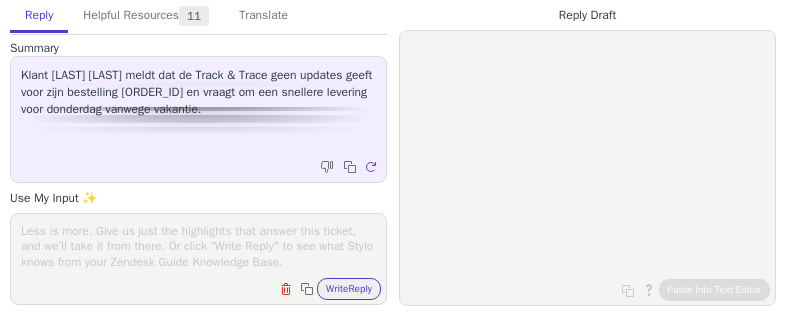 click on "Clear field Copy to clipboard Write  Reply" at bounding box center (208, 287) 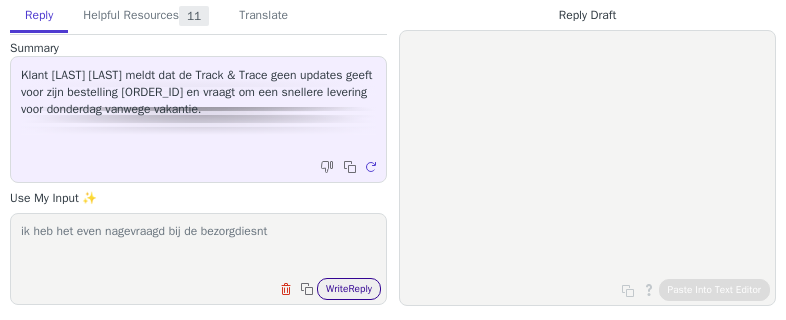 type on "ik heb het even nagevraagd bij de bezorgdiesnt" 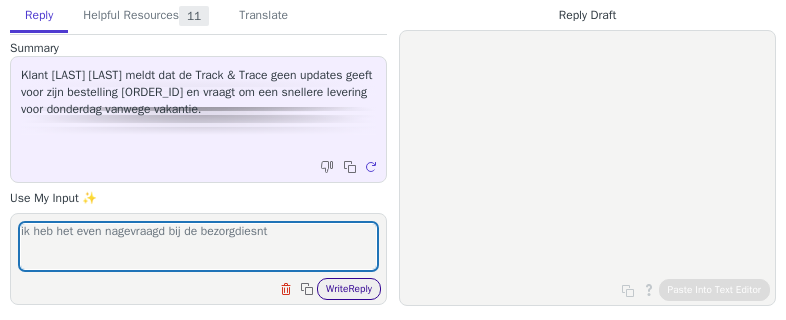 click on "Write  Reply" at bounding box center [349, 289] 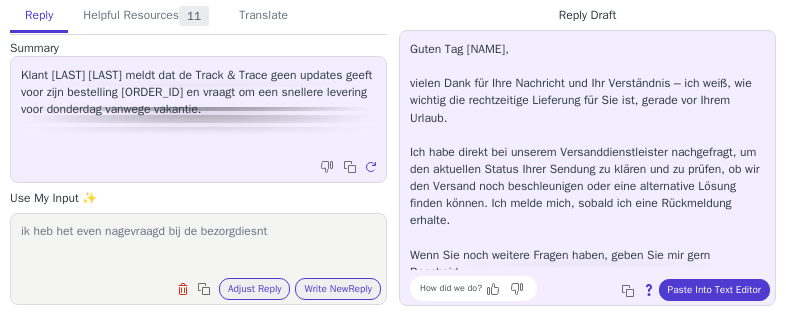 scroll, scrollTop: 10, scrollLeft: 0, axis: vertical 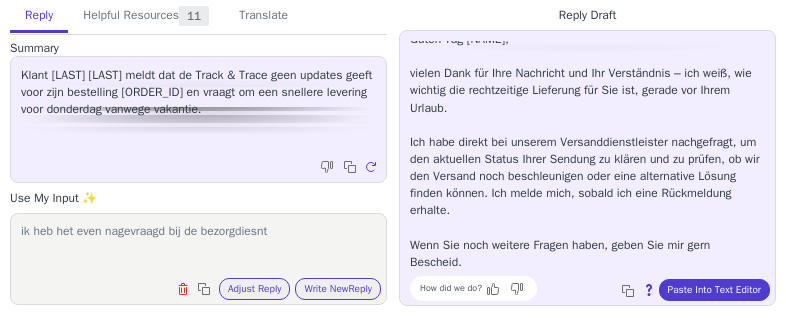 click on "Guten Tag [NAME], vielen Dank für Ihre Nachricht und Ihr Verständnis – ich weiß, wie wichtig die rechtzeitige Lieferung für Sie ist, gerade vor Ihrem Urlaub. Ich habe direkt bei unserem Versanddienstleister nachgefragt, um den aktuellen Status Ihrer Sendung zu klären und zu prüfen, ob wir den Versand noch beschleunigen oder eine alternative Lösung finden können. Ich melde mich, sobald ich eine Rückmeldung erhalte. Wenn Sie noch weitere Fragen haben, geben Sie mir gern Bescheid. How did we do?   Copy to clipboard About this reply Paste Into Text Editor" at bounding box center (587, 168) 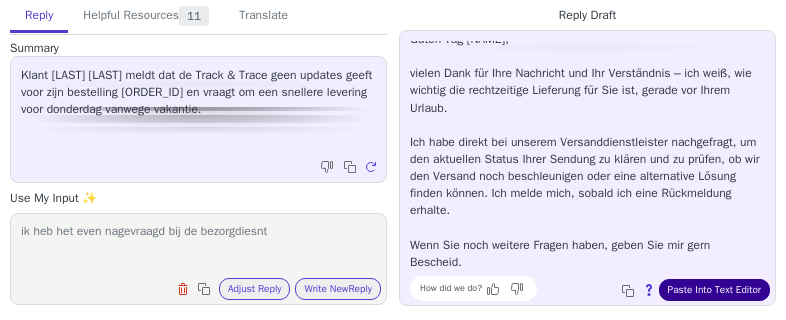 click on "Paste Into Text Editor" at bounding box center [714, 290] 